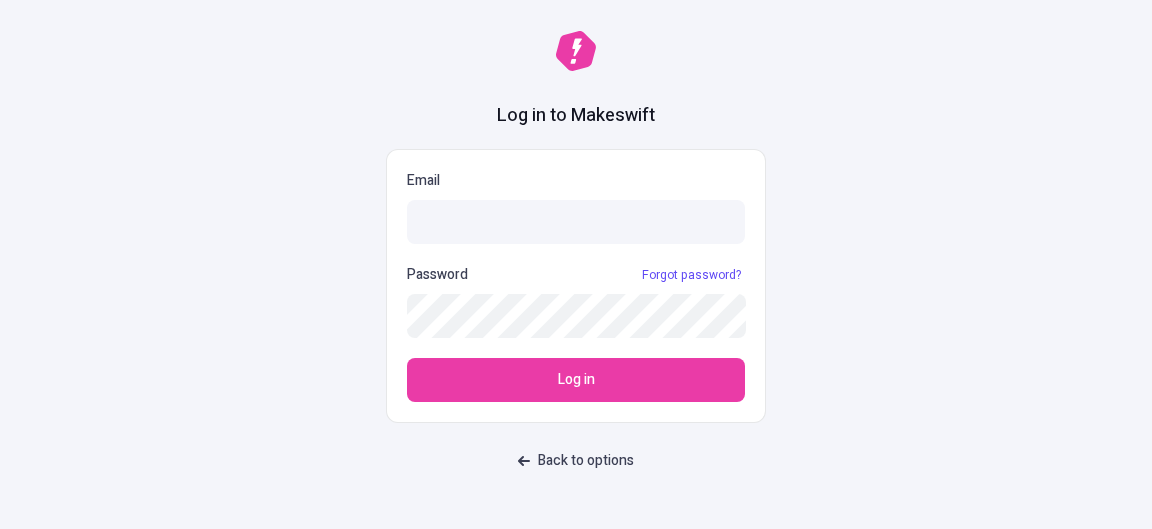 scroll, scrollTop: 0, scrollLeft: 0, axis: both 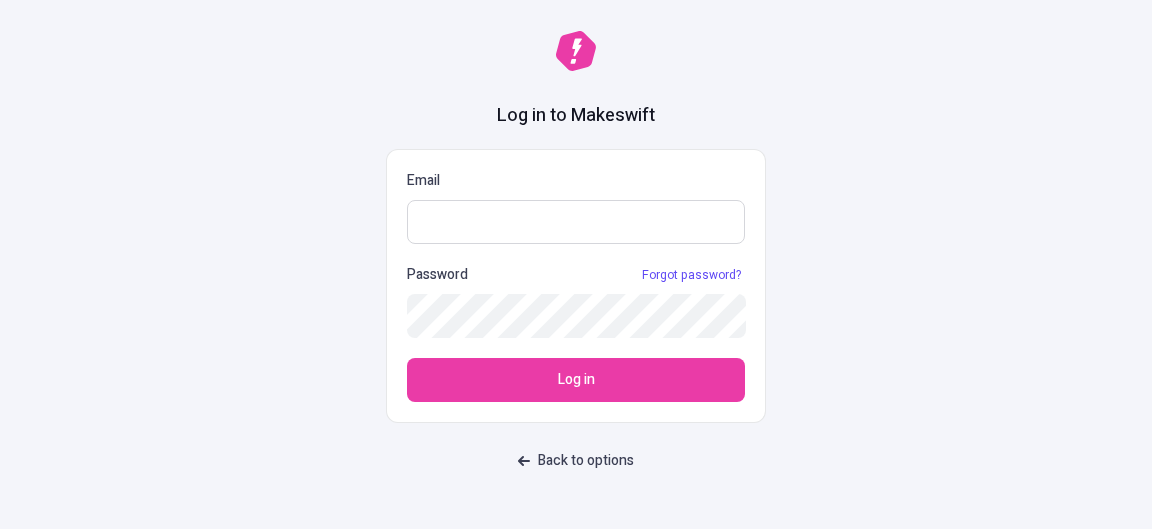 click on "Email" at bounding box center [576, 222] 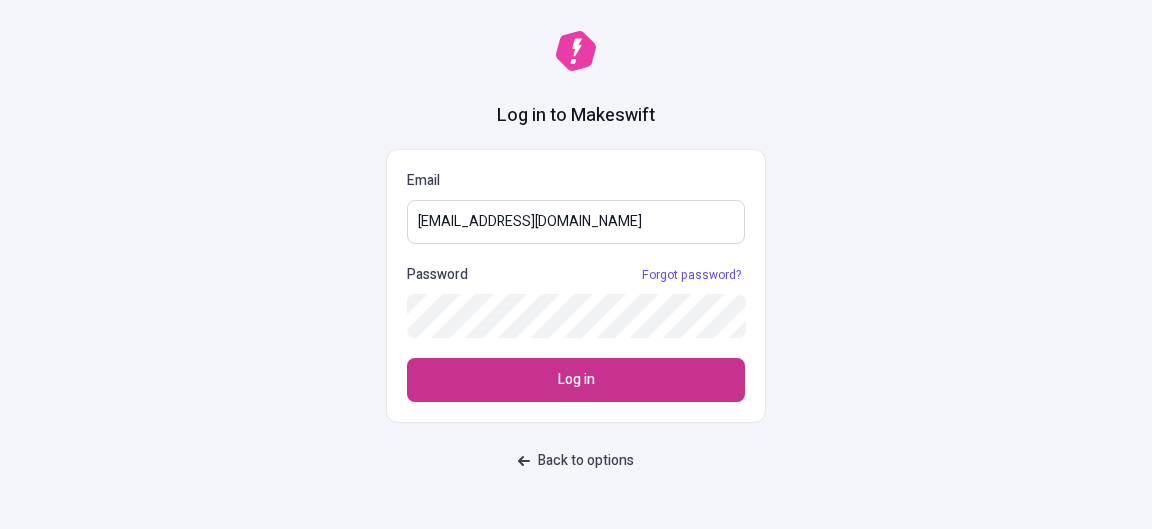 type on "[EMAIL_ADDRESS][DOMAIN_NAME]" 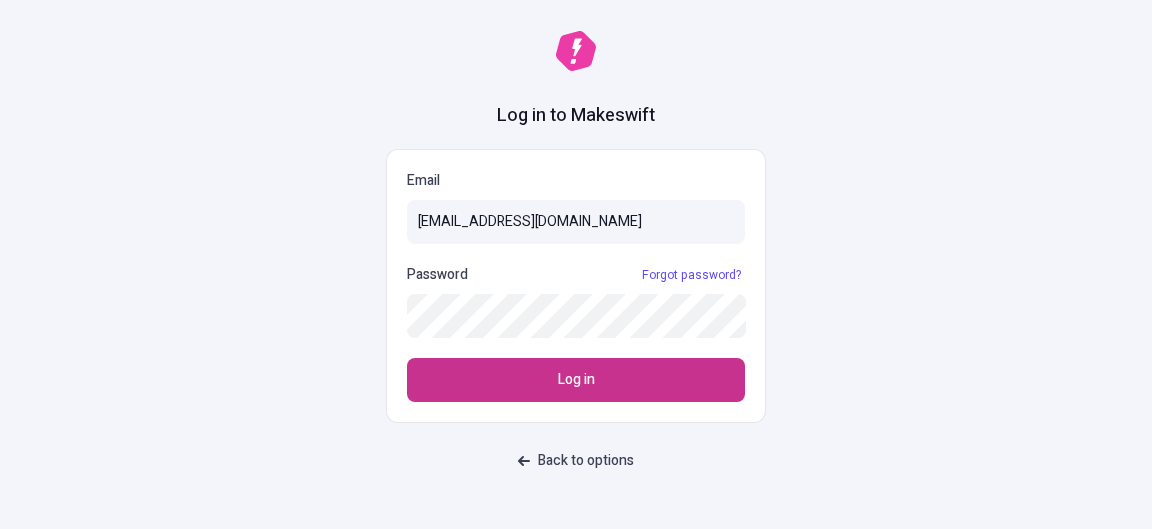 click on "Log in" at bounding box center [576, 380] 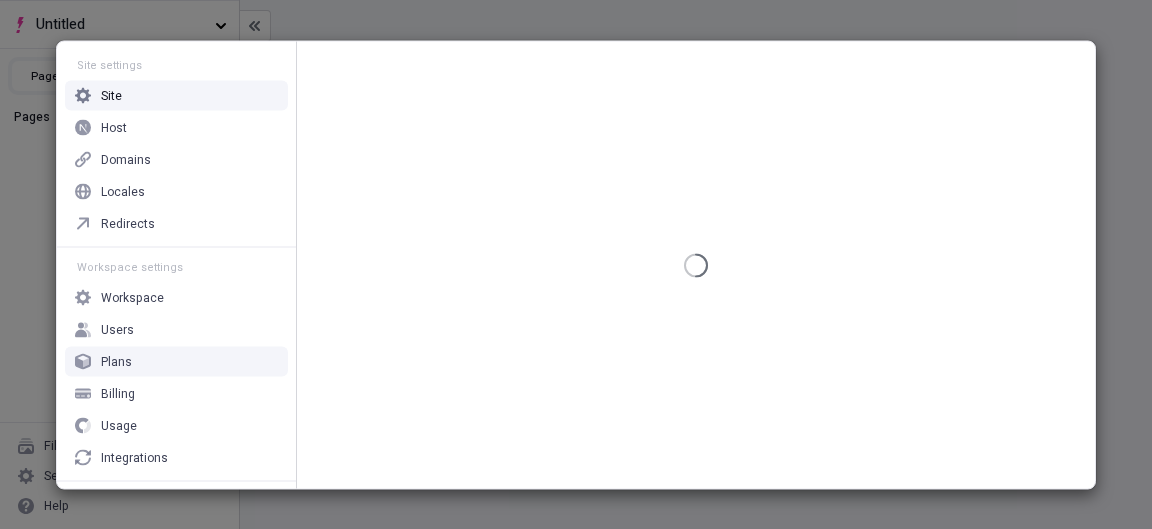 scroll, scrollTop: 0, scrollLeft: 0, axis: both 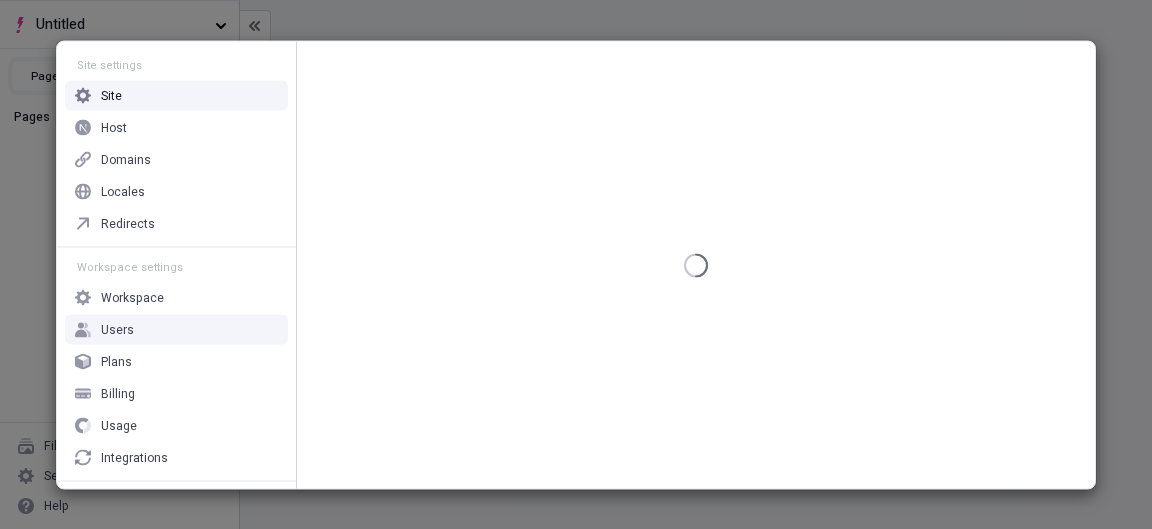 click on "Users" at bounding box center [176, 329] 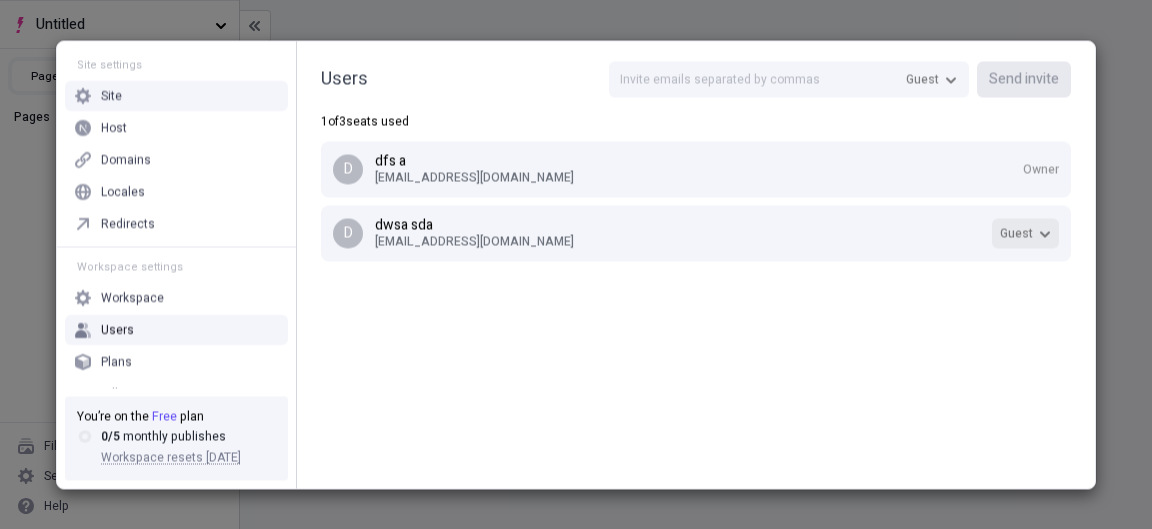 click 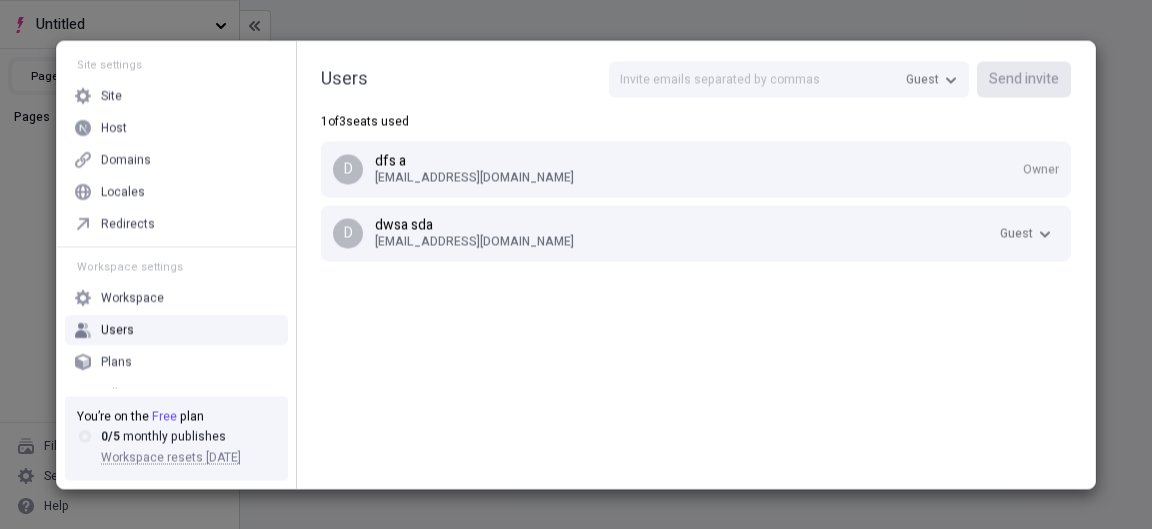 click on "Users Guest Send invite 1  of  3  seats used d dfs a sekesiy681@forexru.com   Owner d dwsa sda hewibew274@forexru.com   Guest" at bounding box center [696, 165] 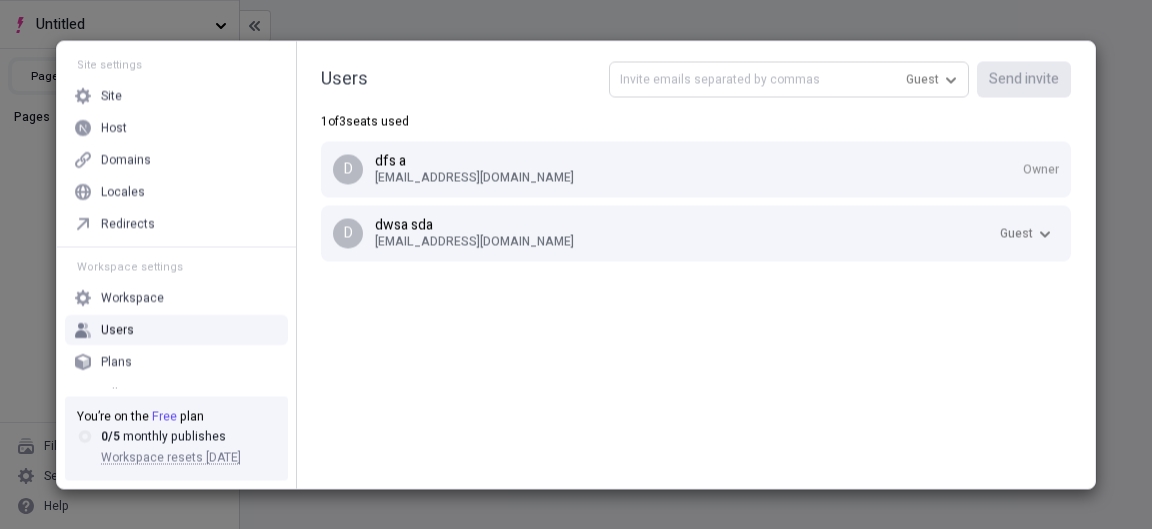 click at bounding box center (789, 79) 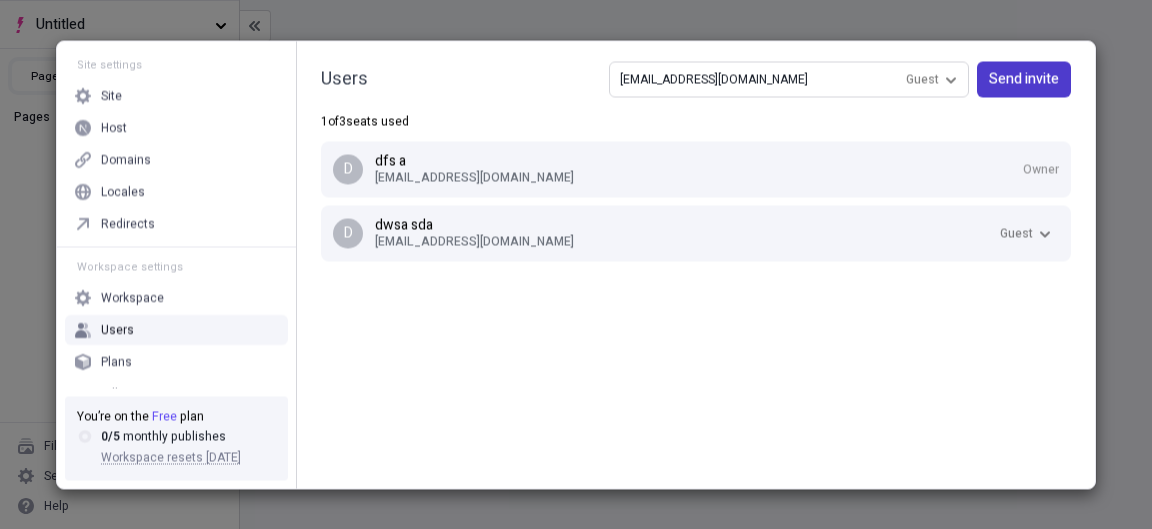 type on "[EMAIL_ADDRESS][DOMAIN_NAME]" 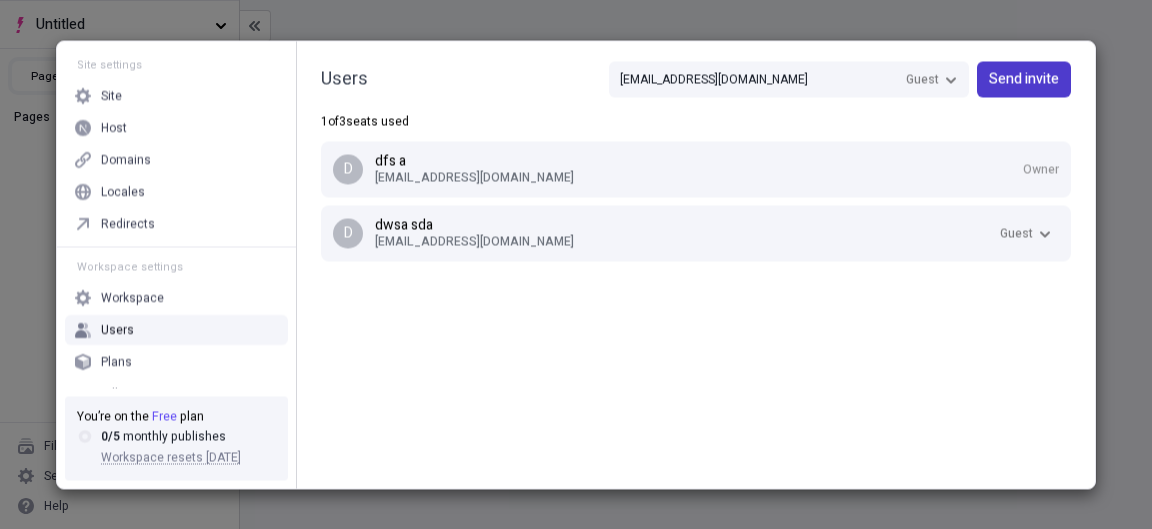 click on "Send invite" at bounding box center (1024, 79) 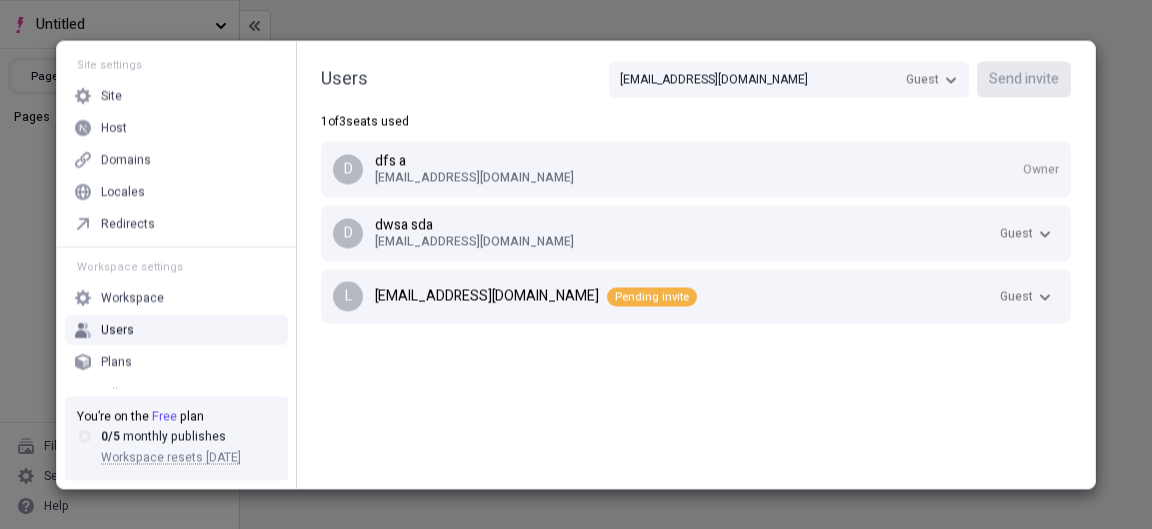 type 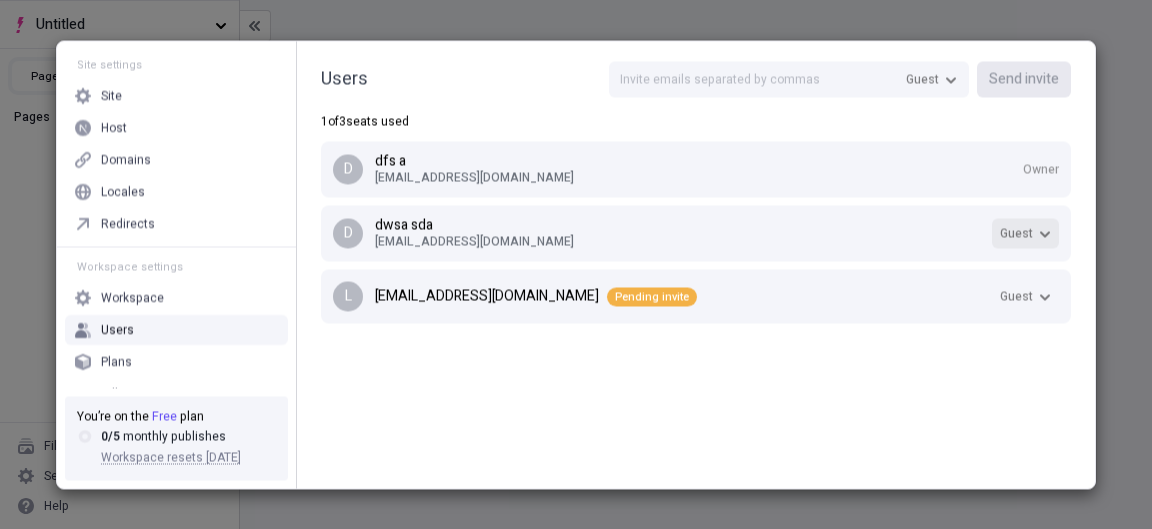 click on "Guest" at bounding box center (1016, 233) 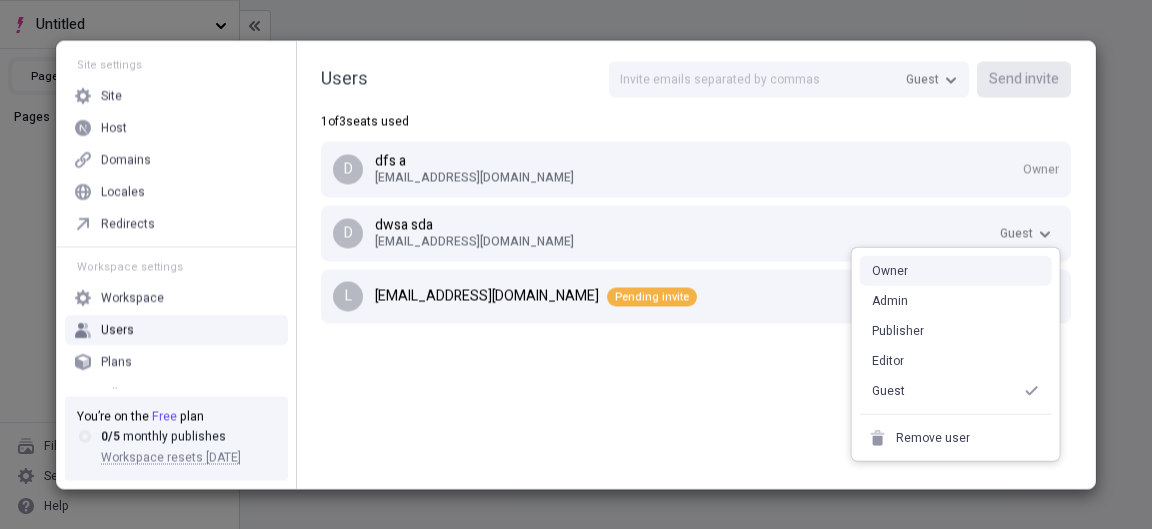 click on "Owner" at bounding box center [956, 271] 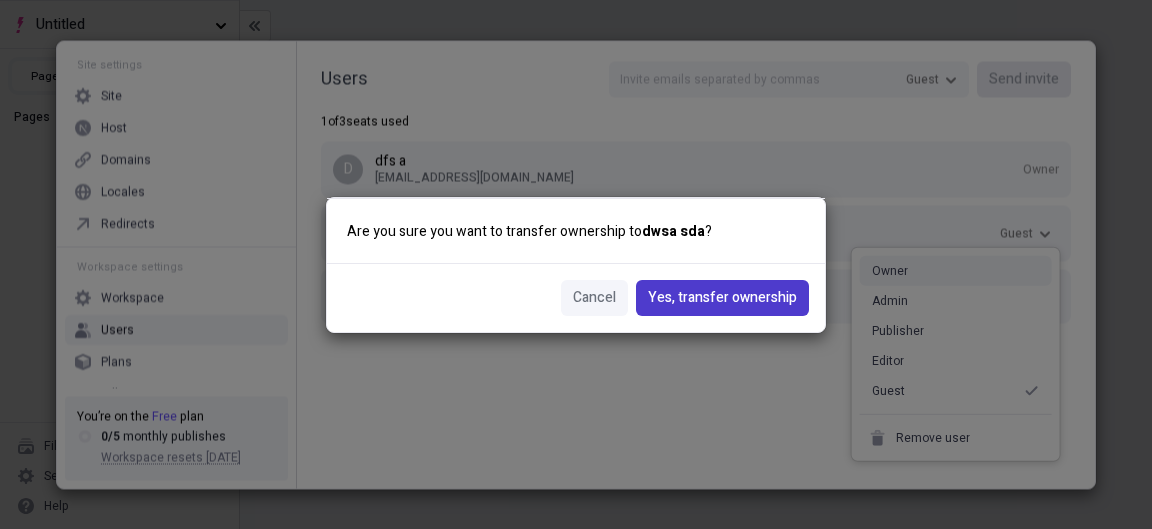 click on "Yes, transfer ownership" at bounding box center (722, 298) 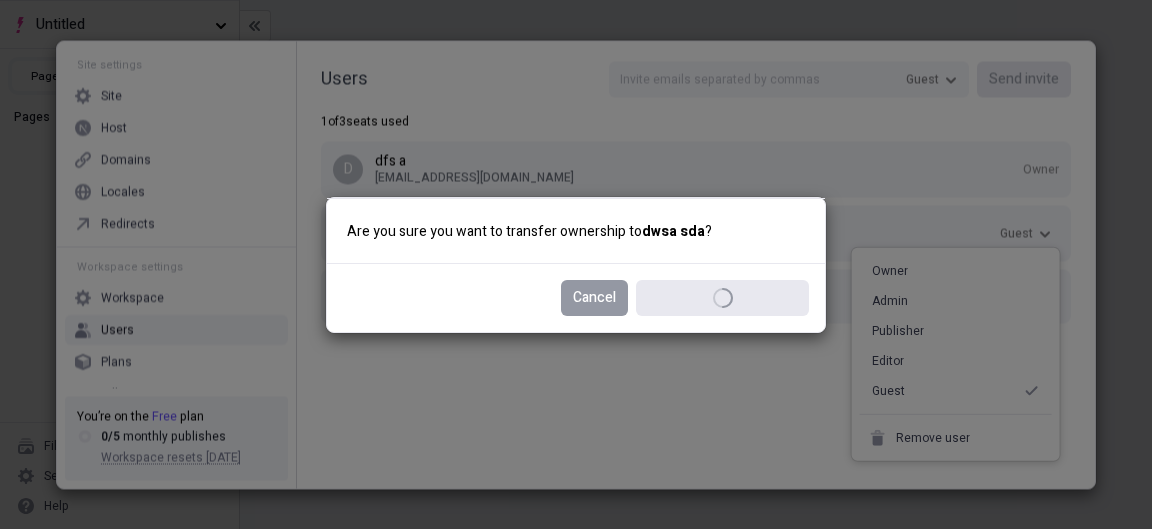 click on "Cancel" at bounding box center (594, 298) 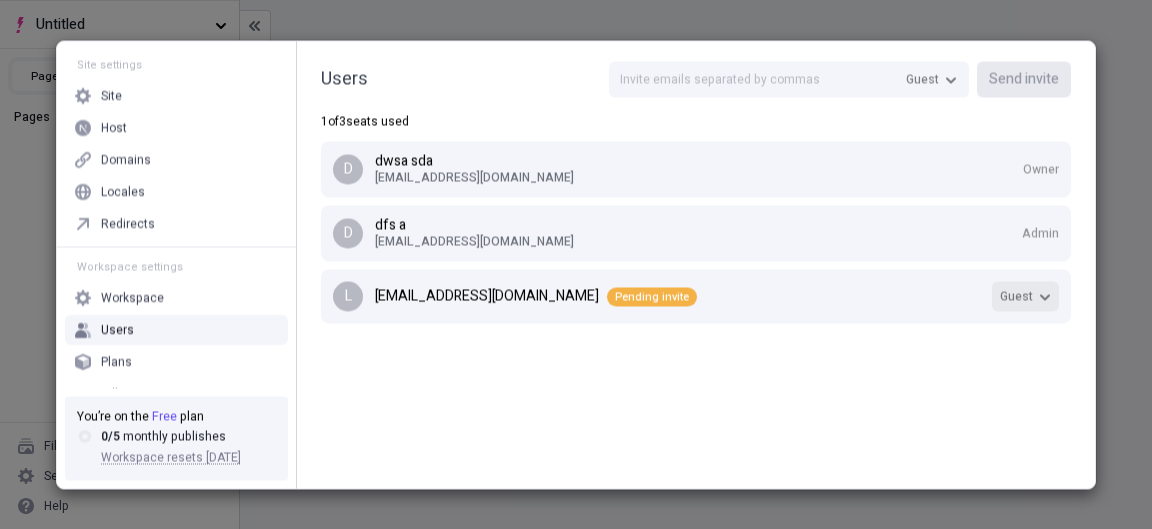 click on "Guest" at bounding box center [1016, 296] 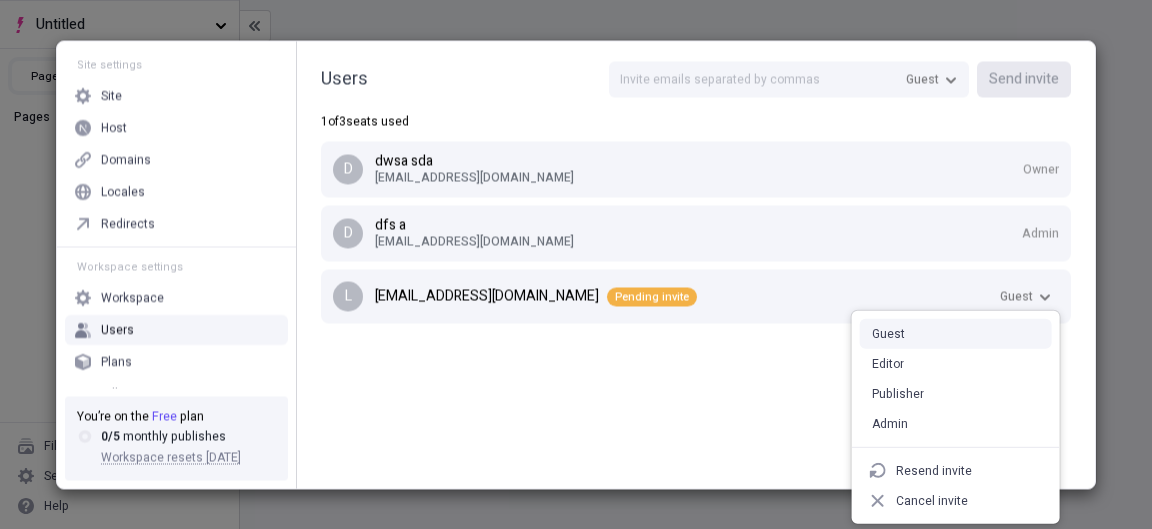 click on "Site settings Site Host Domains Locales Redirects Workspace settings Workspace Users Plans Billing Usage Integrations User settings Profile Feature previews You’re on the   Free   plan 0  /  5   monthly publishes Workspace resets 8/18/2025 Users Guest Send invite 1  of  3  seats used d dwsa sda hewibew274@forexru.com   Owner d dfs a sekesiy681@forexru.com   Admin l loyesel763@forexru.com Pending invite Guest" at bounding box center [576, 264] 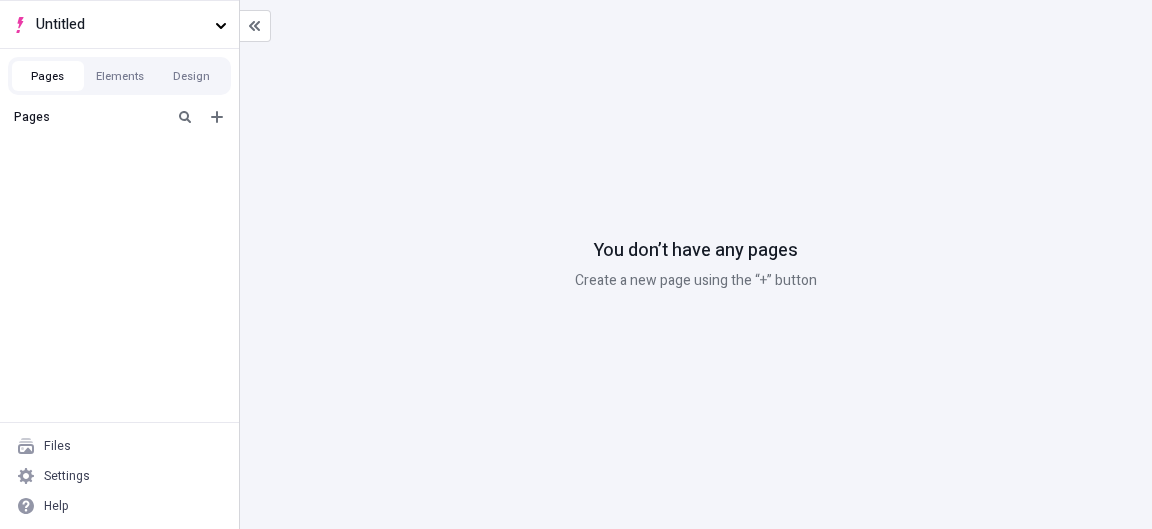 scroll, scrollTop: 0, scrollLeft: 0, axis: both 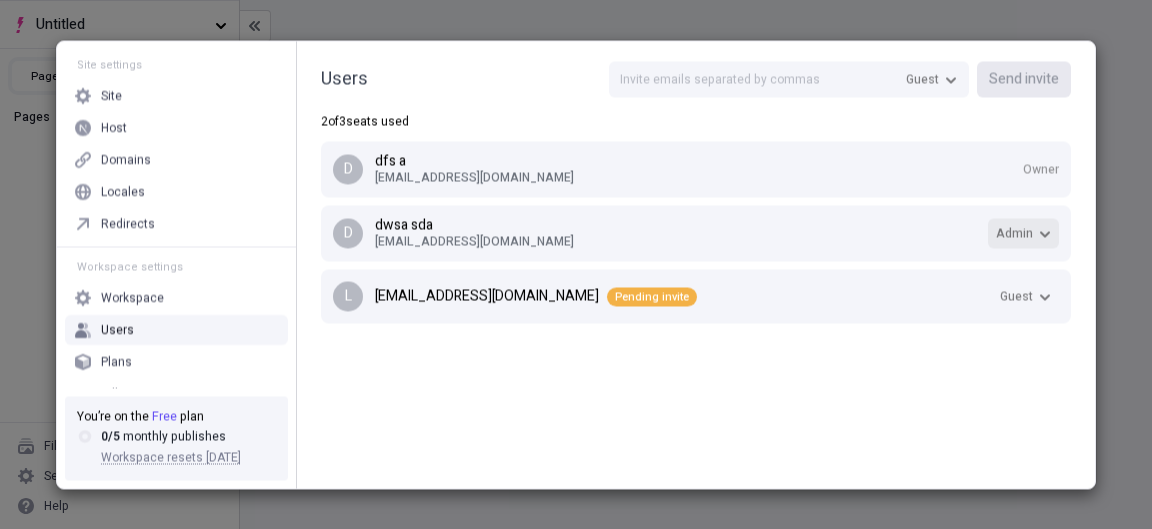click on "Admin" at bounding box center [1023, 233] 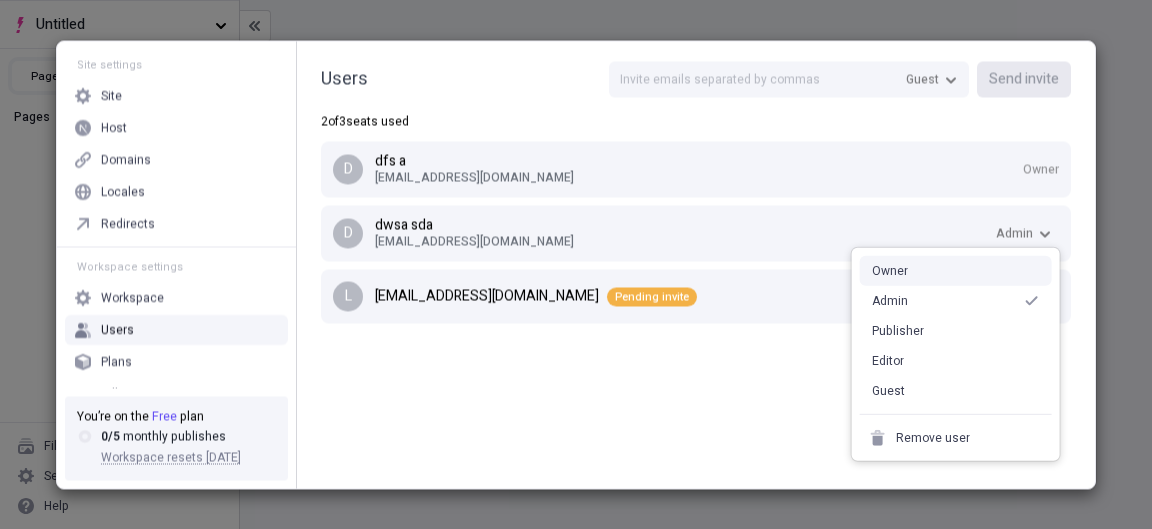 click on "Owner" at bounding box center (956, 271) 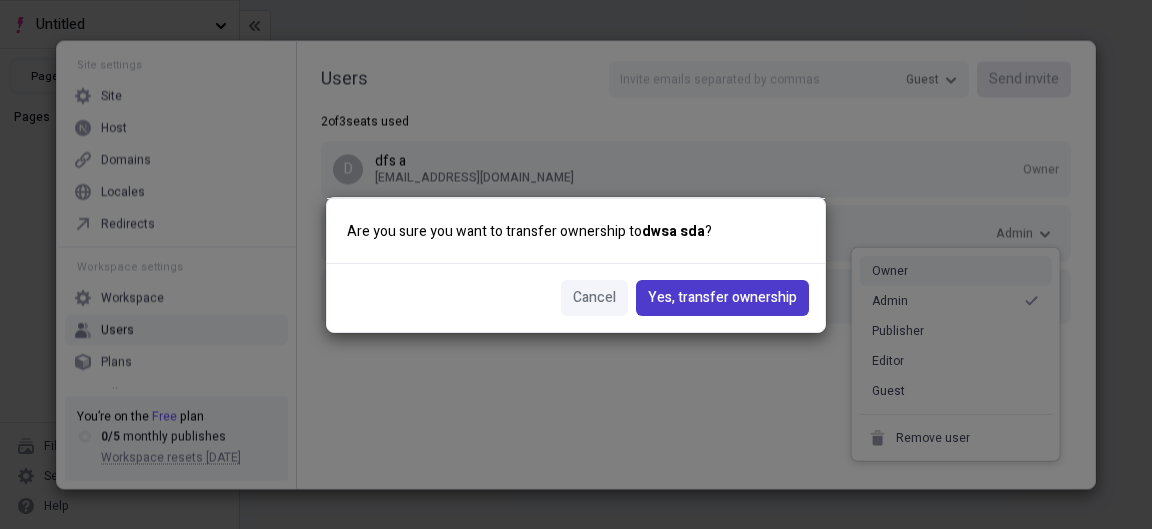 click on "Yes, transfer ownership" at bounding box center [722, 298] 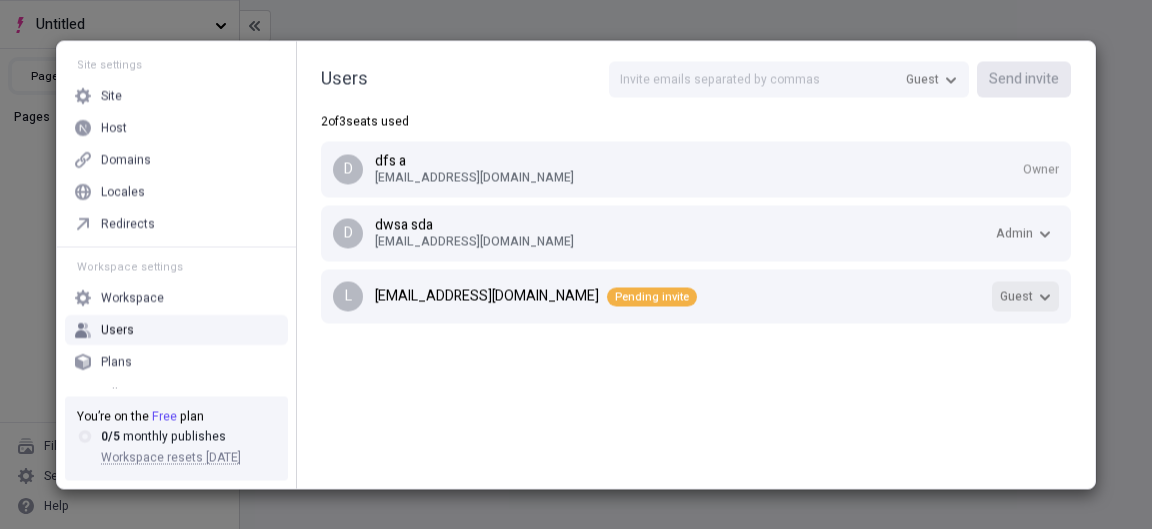 click on "Guest" at bounding box center [1016, 296] 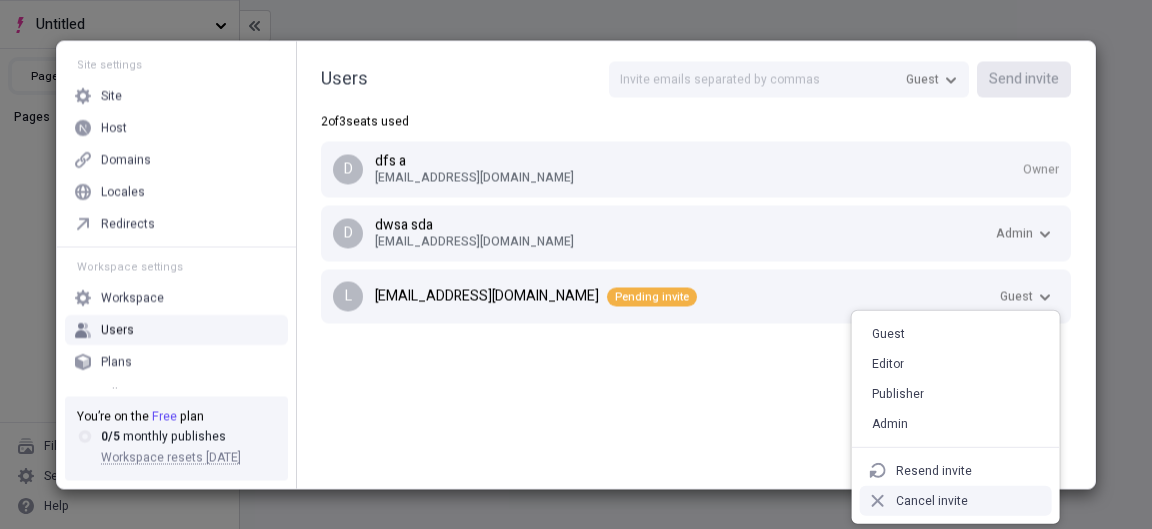 click on "Cancel invite" at bounding box center (956, 501) 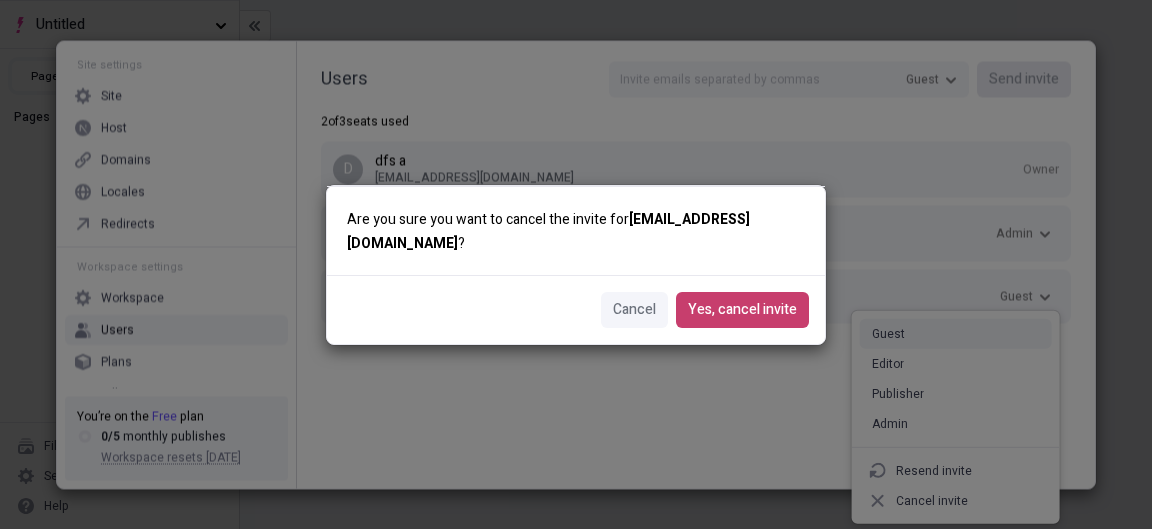 click on "Yes, cancel invite" at bounding box center (742, 310) 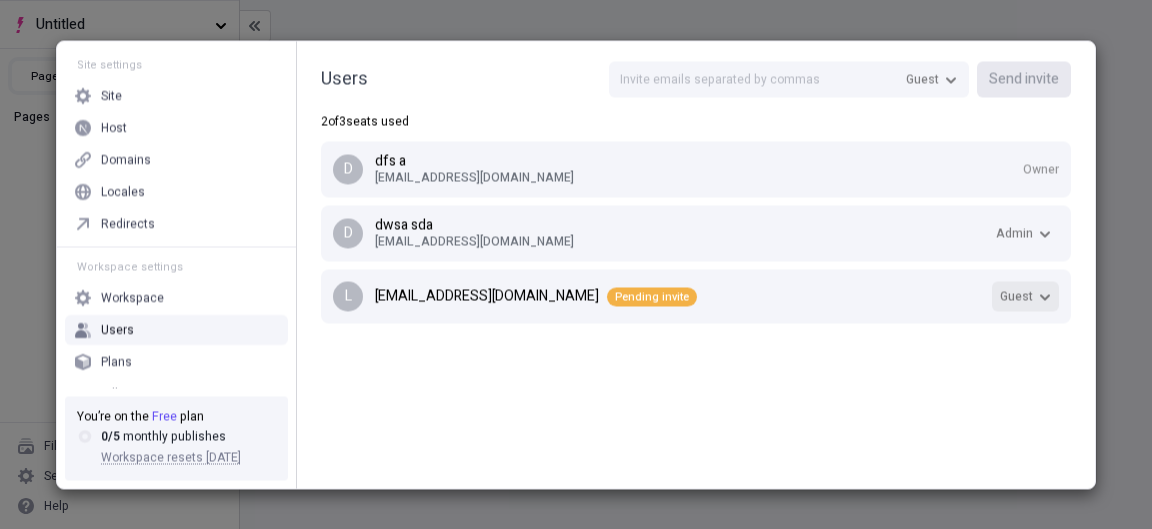 click on "Guest" at bounding box center [1025, 296] 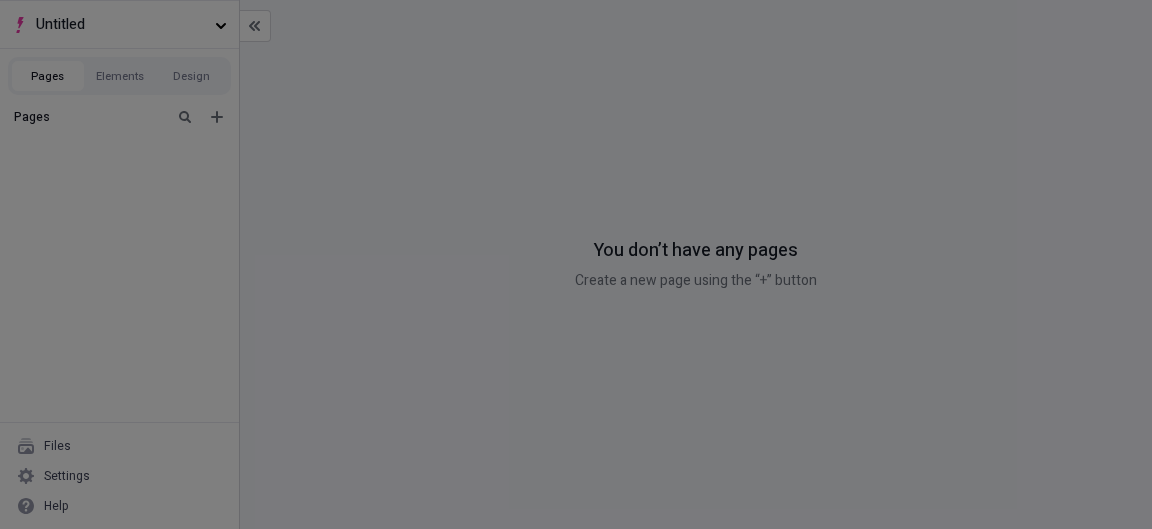 click on "Site settings Site Host Domains Locales Redirects Workspace settings Workspace Users Plans Billing Usage Integrations User settings Profile Feature previews You’re on the   Free   plan 0  /  5   monthly publishes Workspace resets [DATE] Users Guest Send invite 2  of  3  seats used d dfs a [EMAIL_ADDRESS][DOMAIN_NAME]   Owner d dwsa sda [EMAIL_ADDRESS][DOMAIN_NAME]   Admin l [EMAIL_ADDRESS][DOMAIN_NAME] Pending invite Guest" at bounding box center (576, 264) 